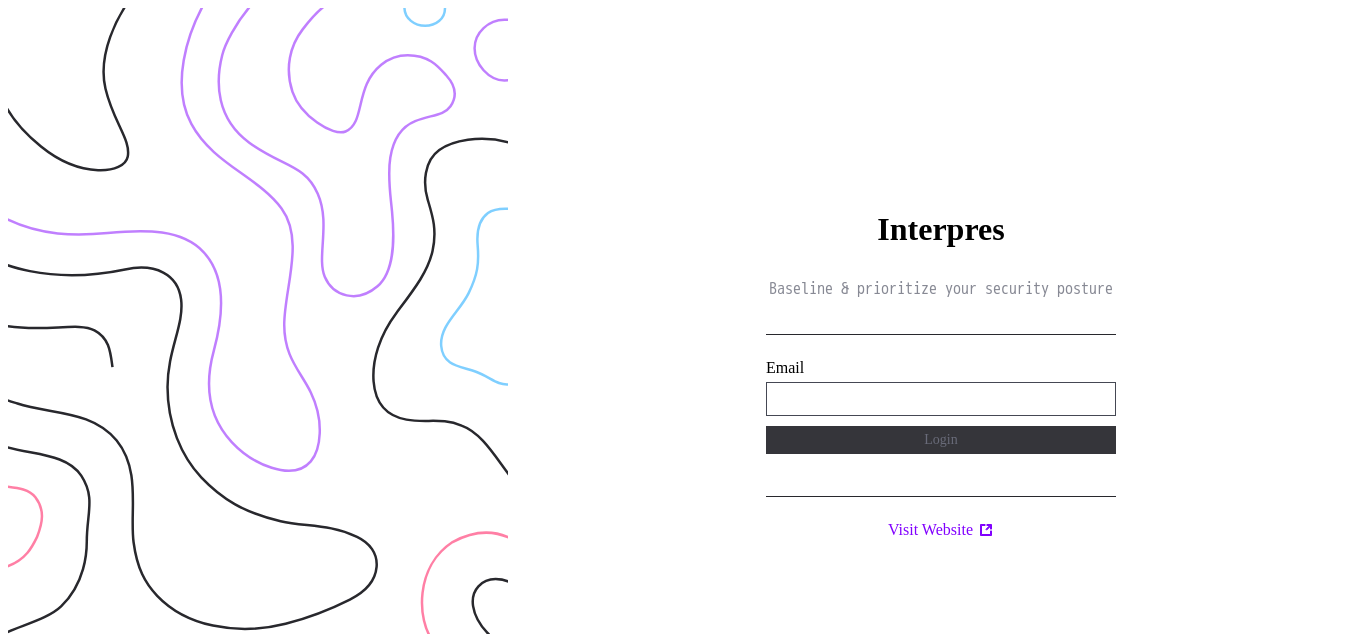 scroll, scrollTop: 0, scrollLeft: 0, axis: both 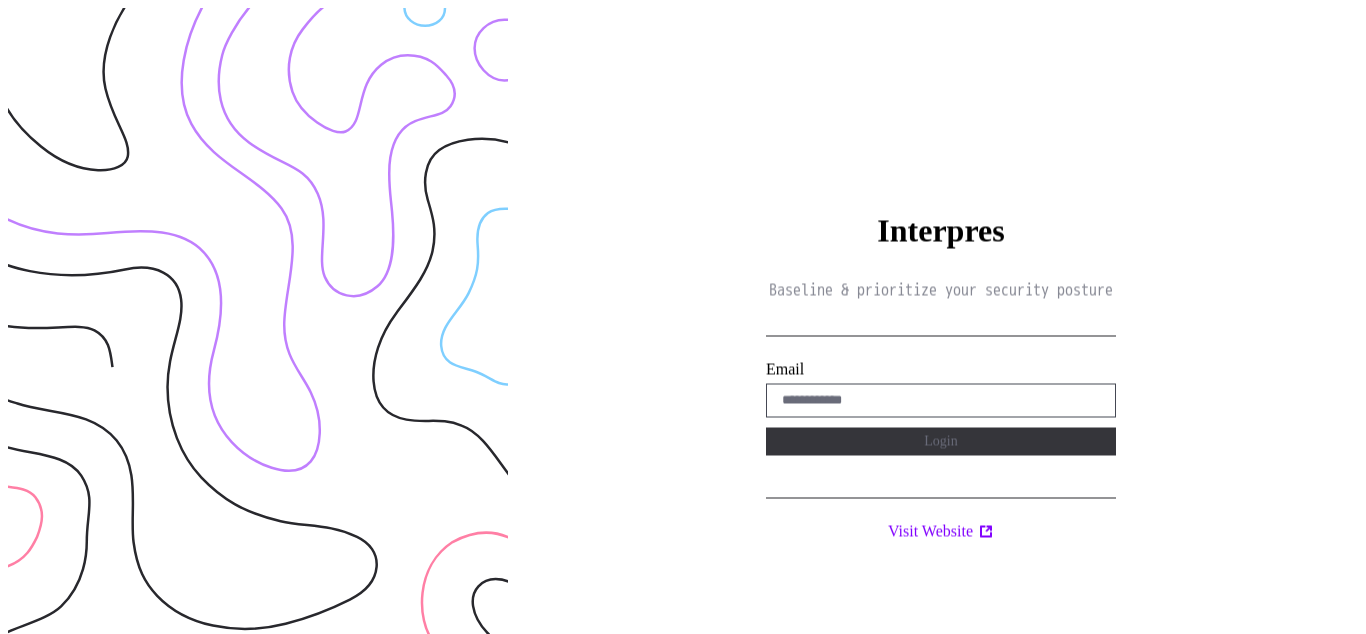 click on "Interpres Baseline & prioritize your security posture Email Login Visit Website" at bounding box center (941, 325) 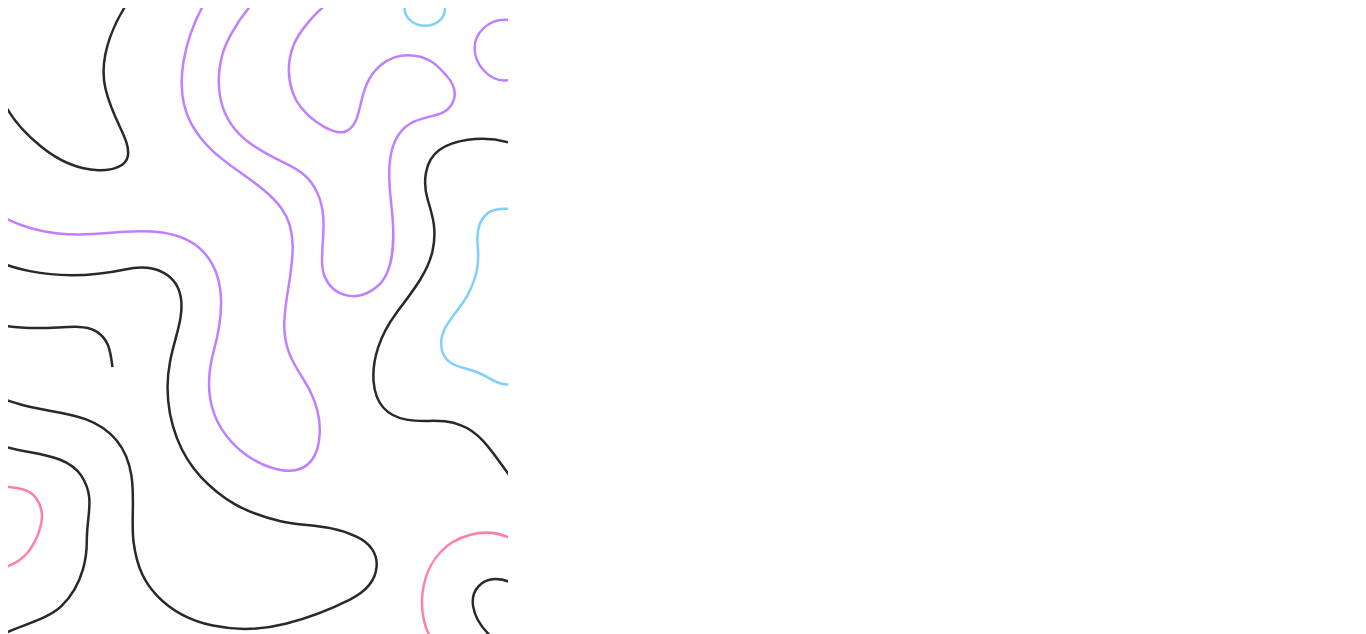 scroll, scrollTop: 0, scrollLeft: 0, axis: both 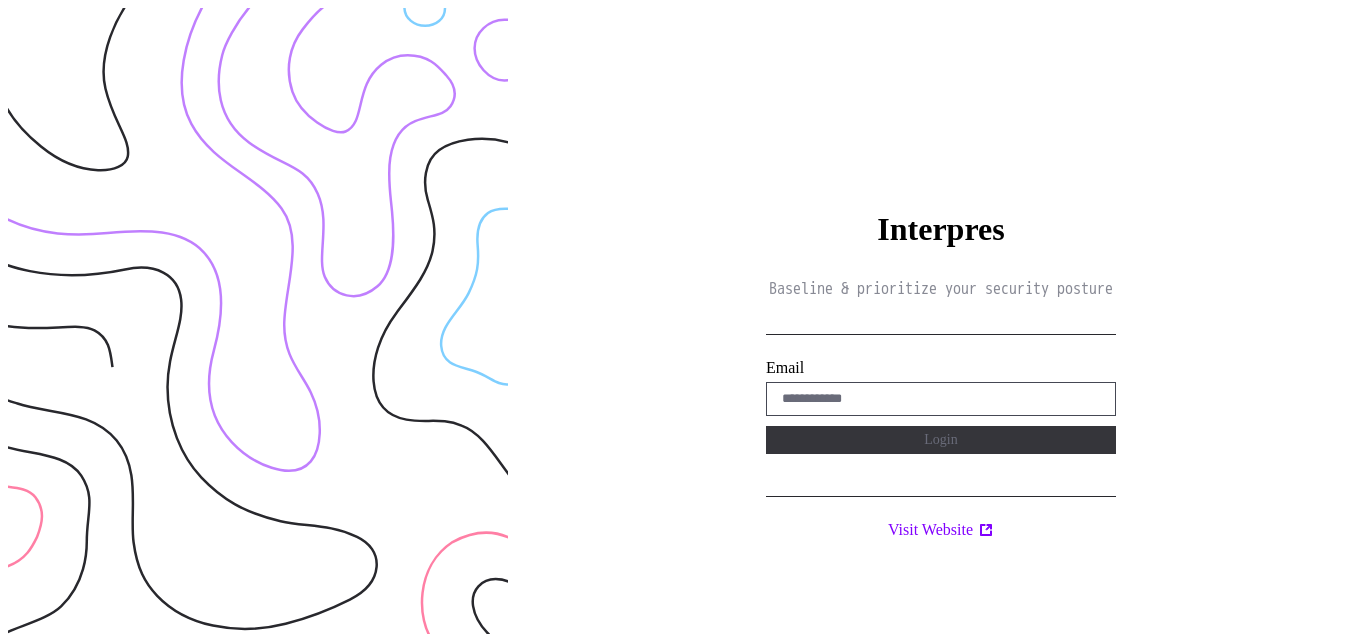 click on "Interpres Baseline & prioritize your security posture Email Login Visit Website" at bounding box center (941, 325) 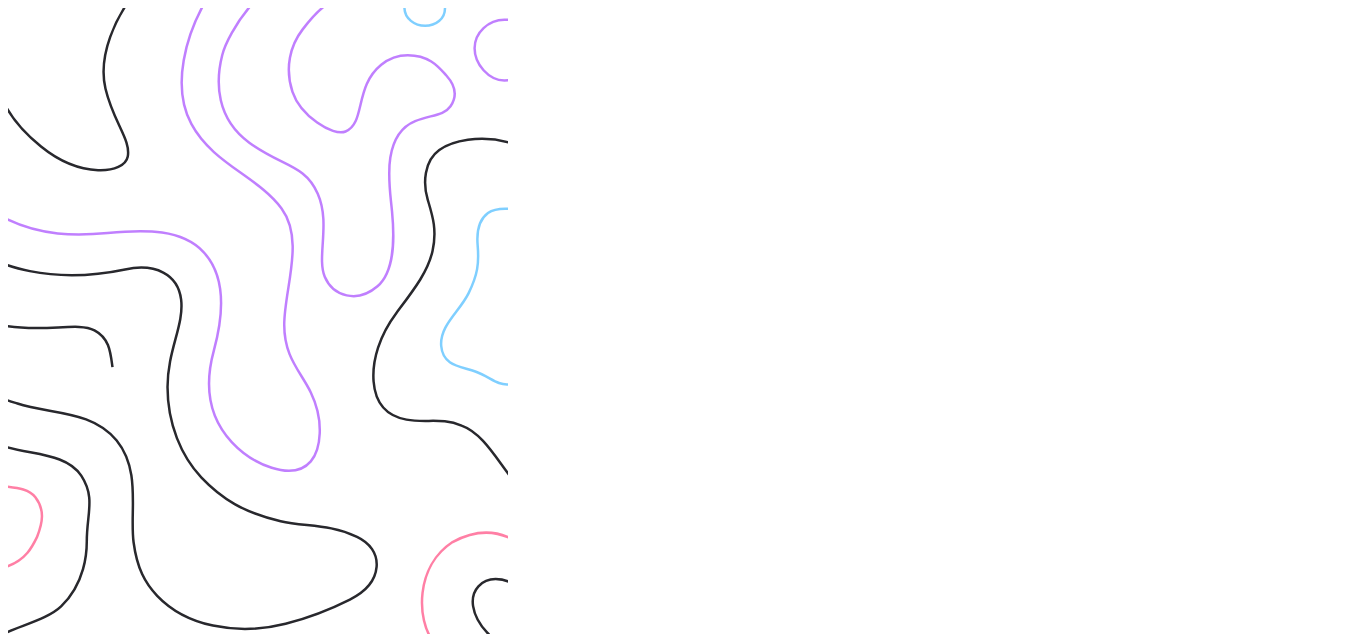 scroll, scrollTop: 0, scrollLeft: 0, axis: both 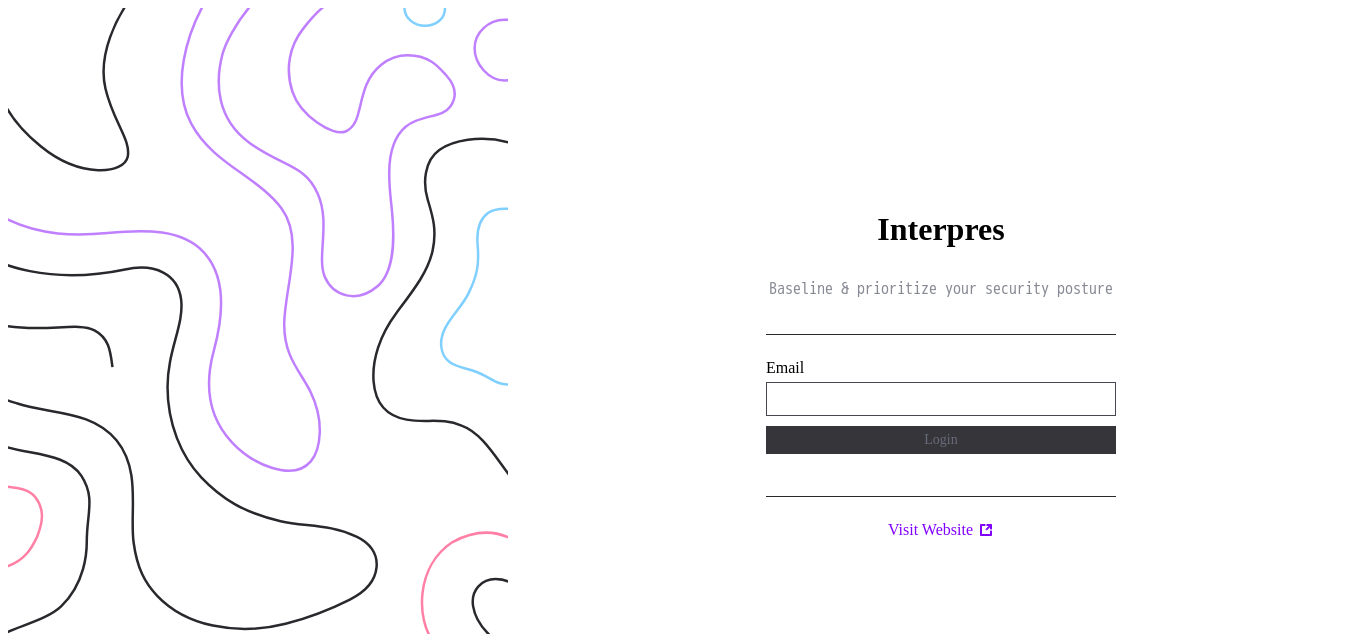 click on "**********" at bounding box center [941, 399] 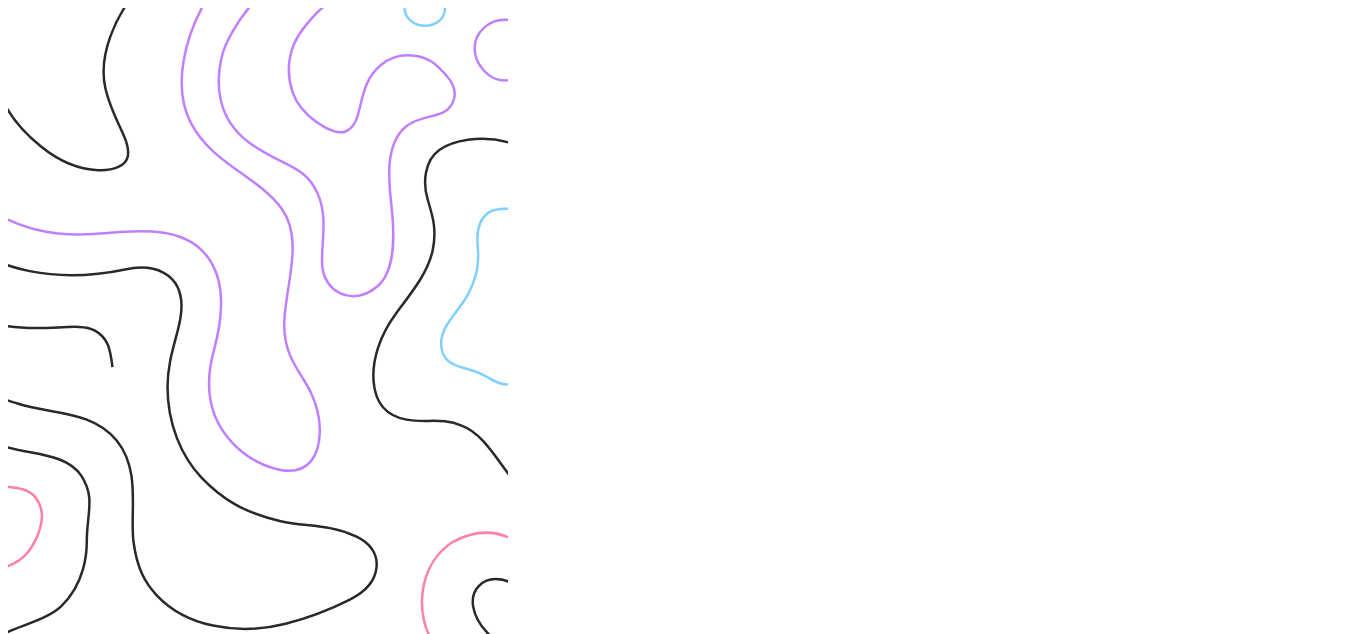 scroll, scrollTop: 0, scrollLeft: 0, axis: both 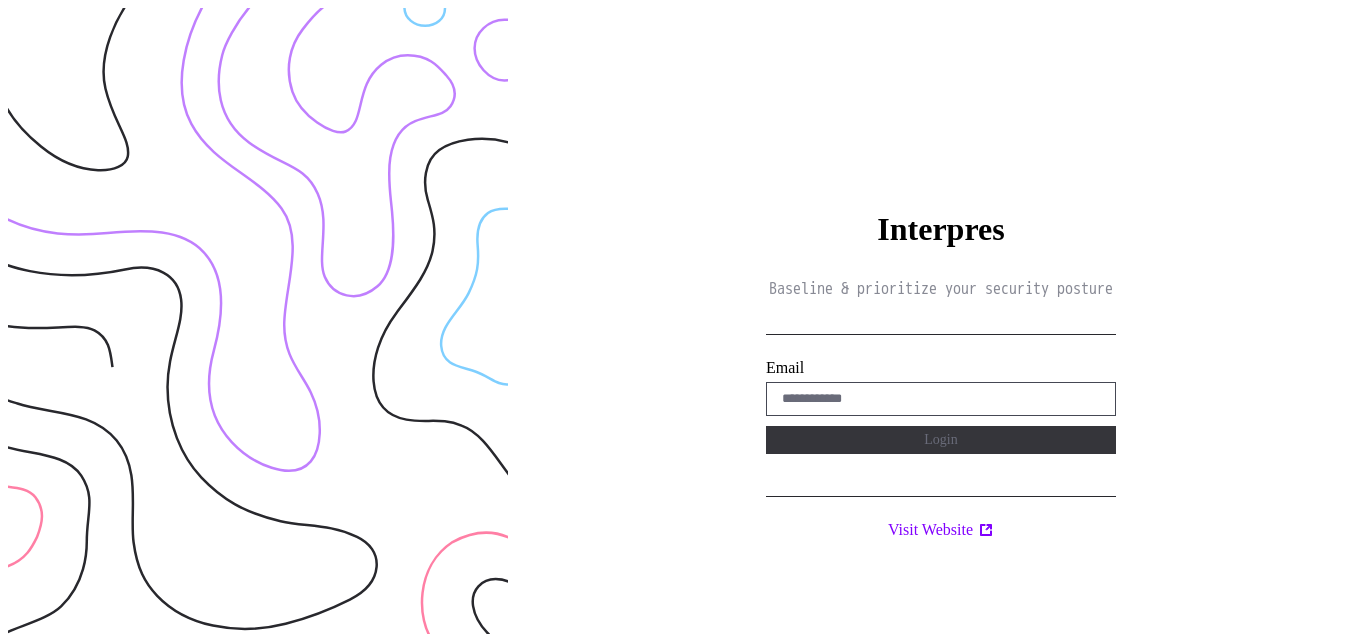 click on "Interpres Baseline & prioritize your security posture Email Login Visit Website" at bounding box center (941, 325) 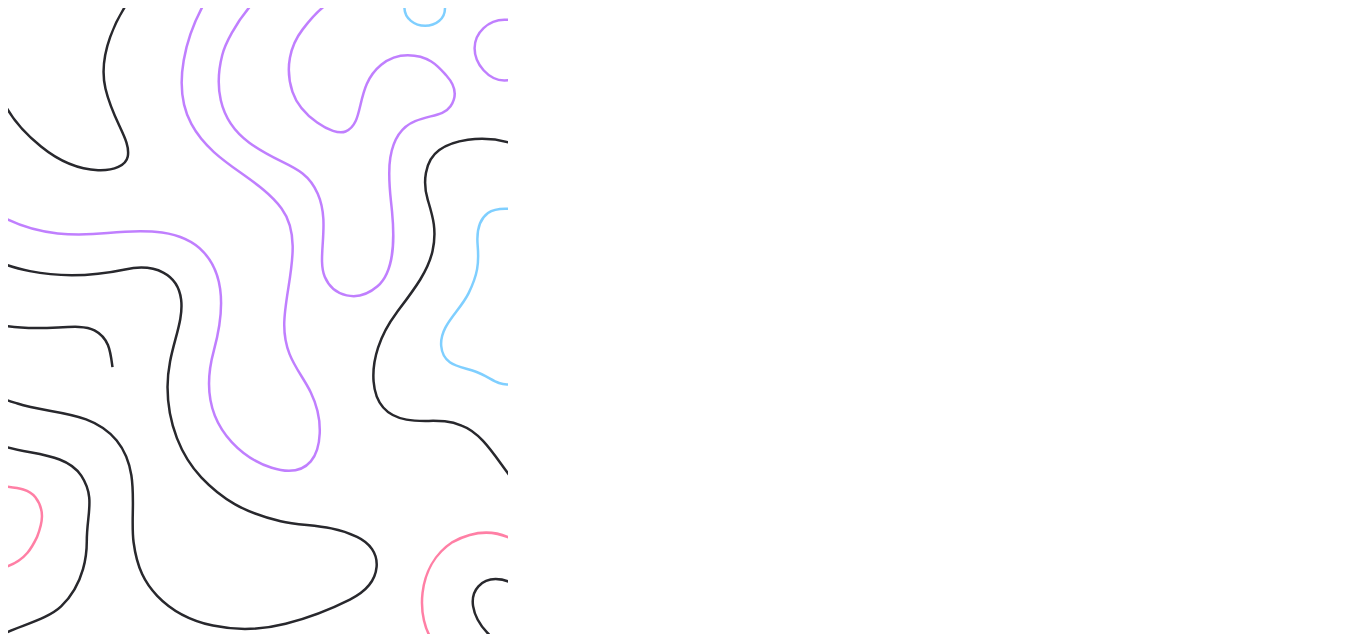 scroll, scrollTop: 0, scrollLeft: 0, axis: both 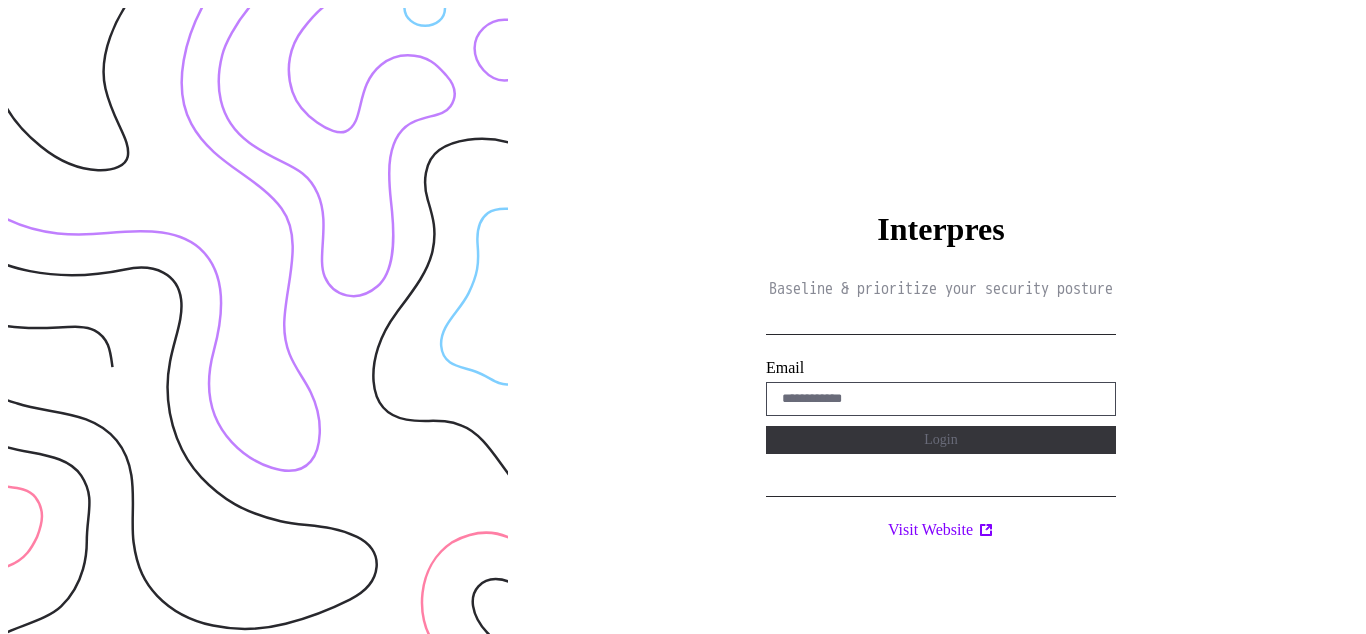 click on "Interpres Baseline & prioritize your security posture Email Login Visit Website" at bounding box center (941, 325) 